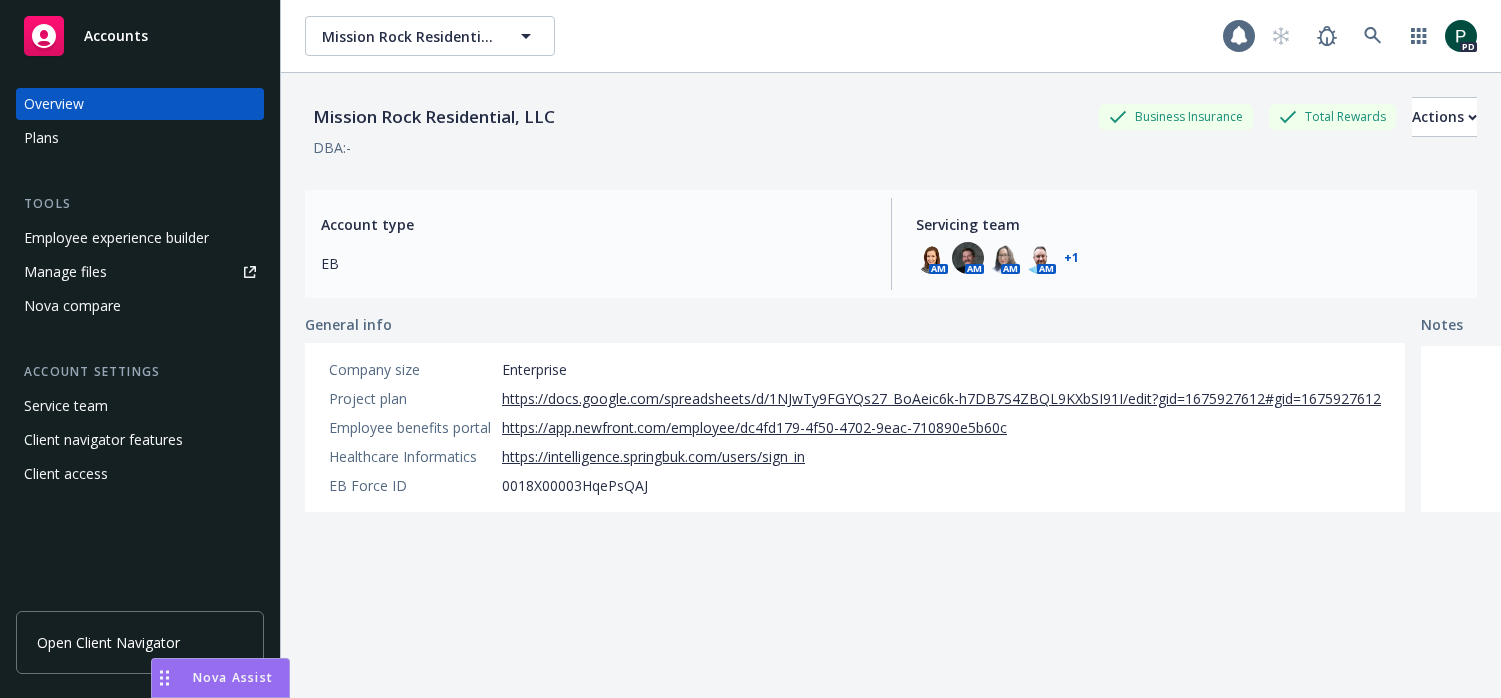 scroll, scrollTop: 0, scrollLeft: 0, axis: both 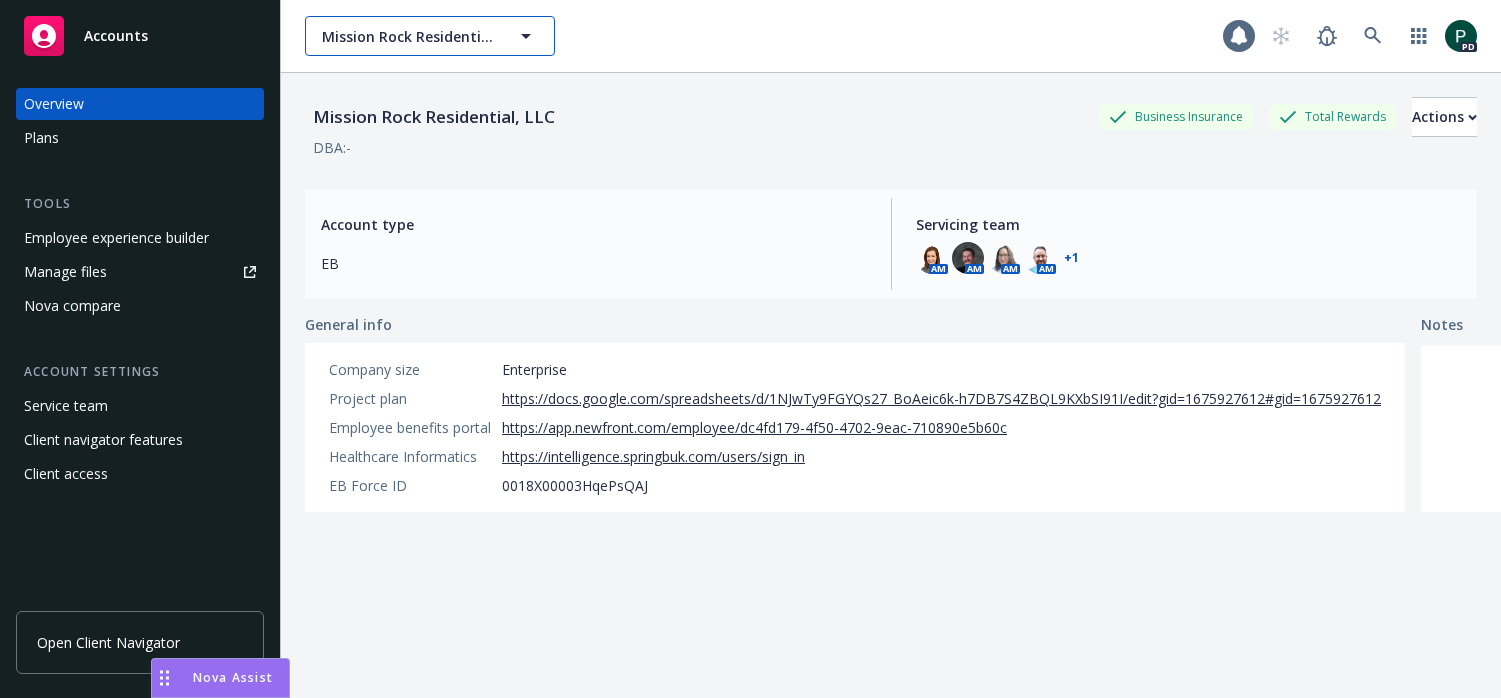 click on "Mission Rock Residential, LLC" at bounding box center [408, 36] 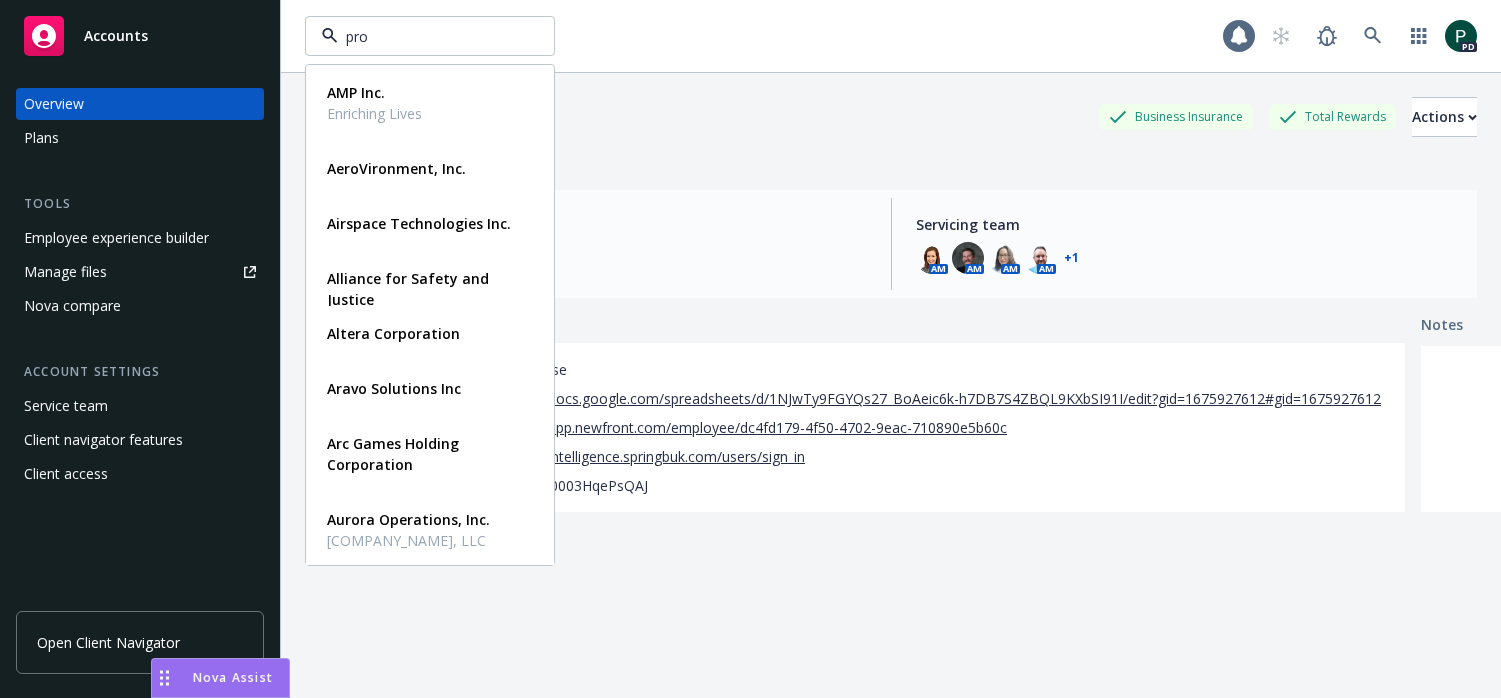 type on "proc" 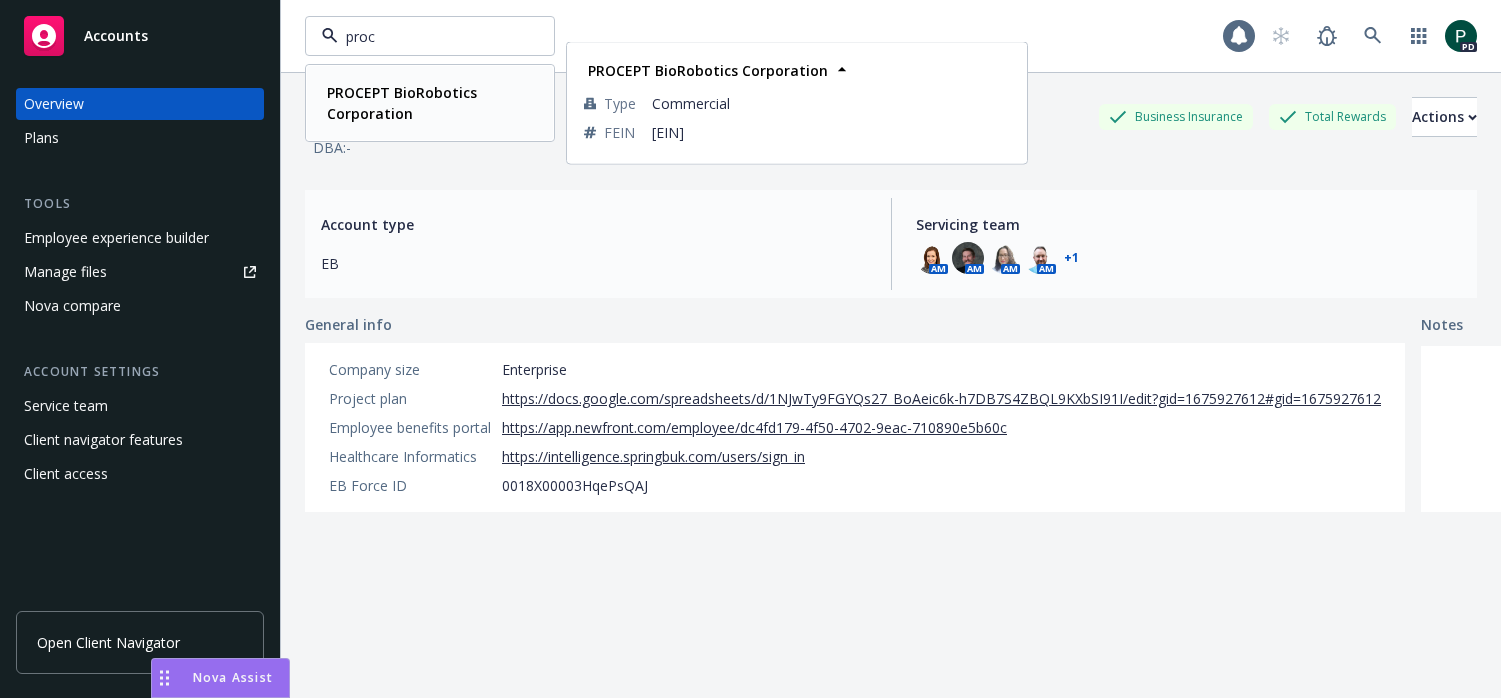 click on "PROCEPT BioRobotics Corporation" at bounding box center (402, 103) 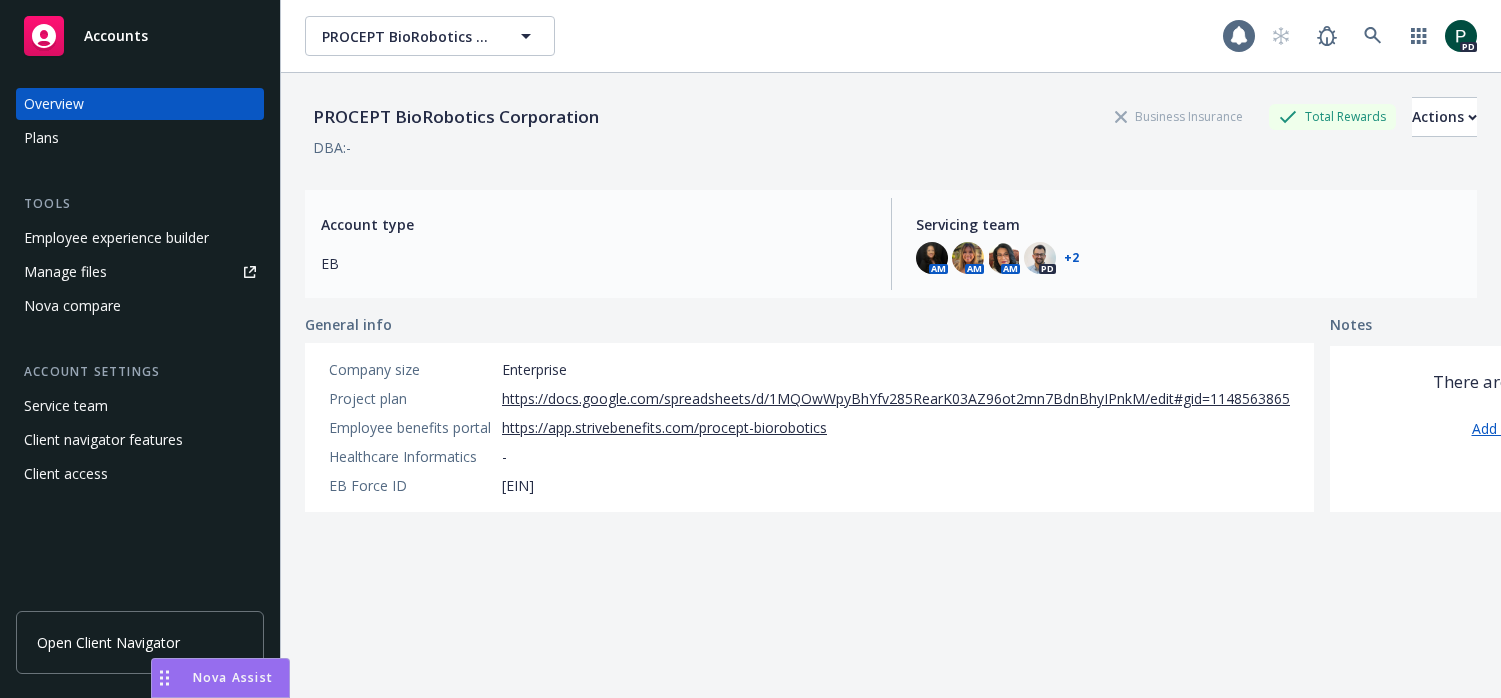 click on "Plans" at bounding box center [140, 138] 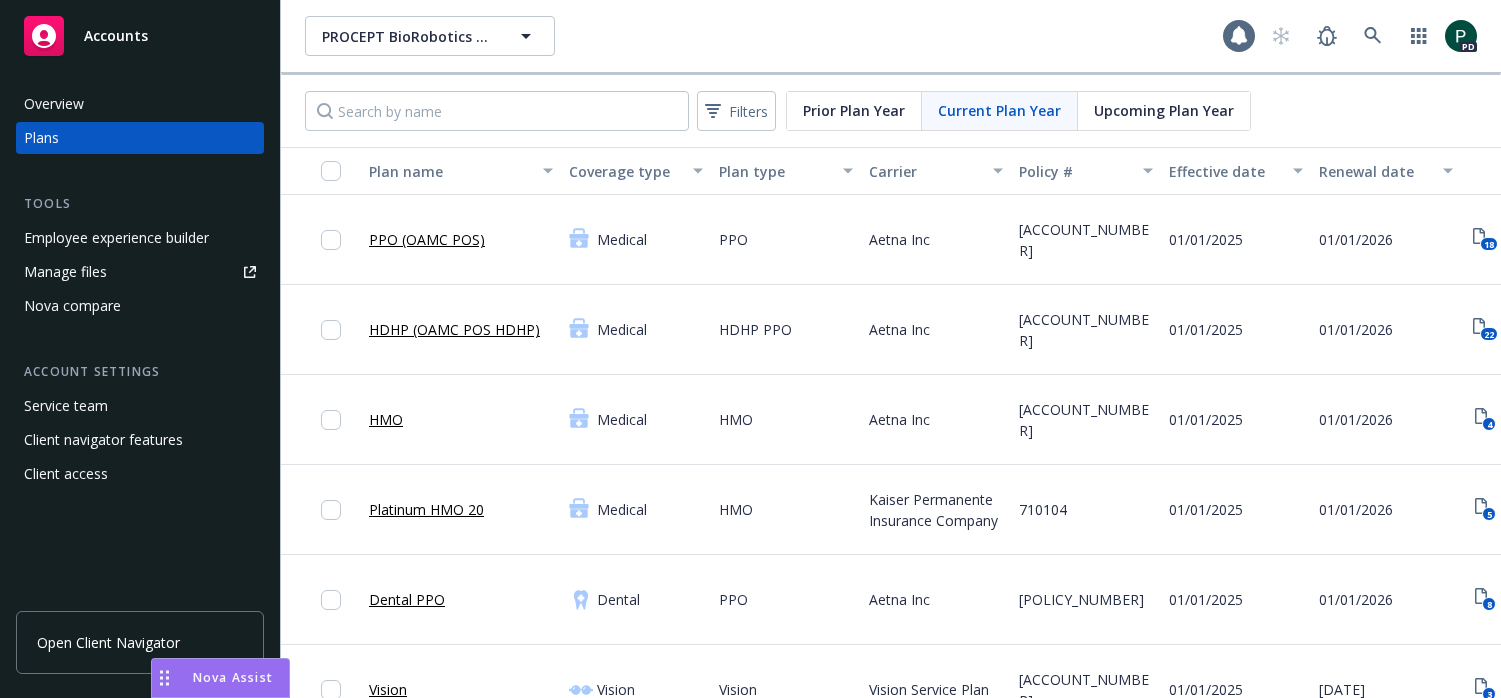 click on "Overview" at bounding box center (54, 104) 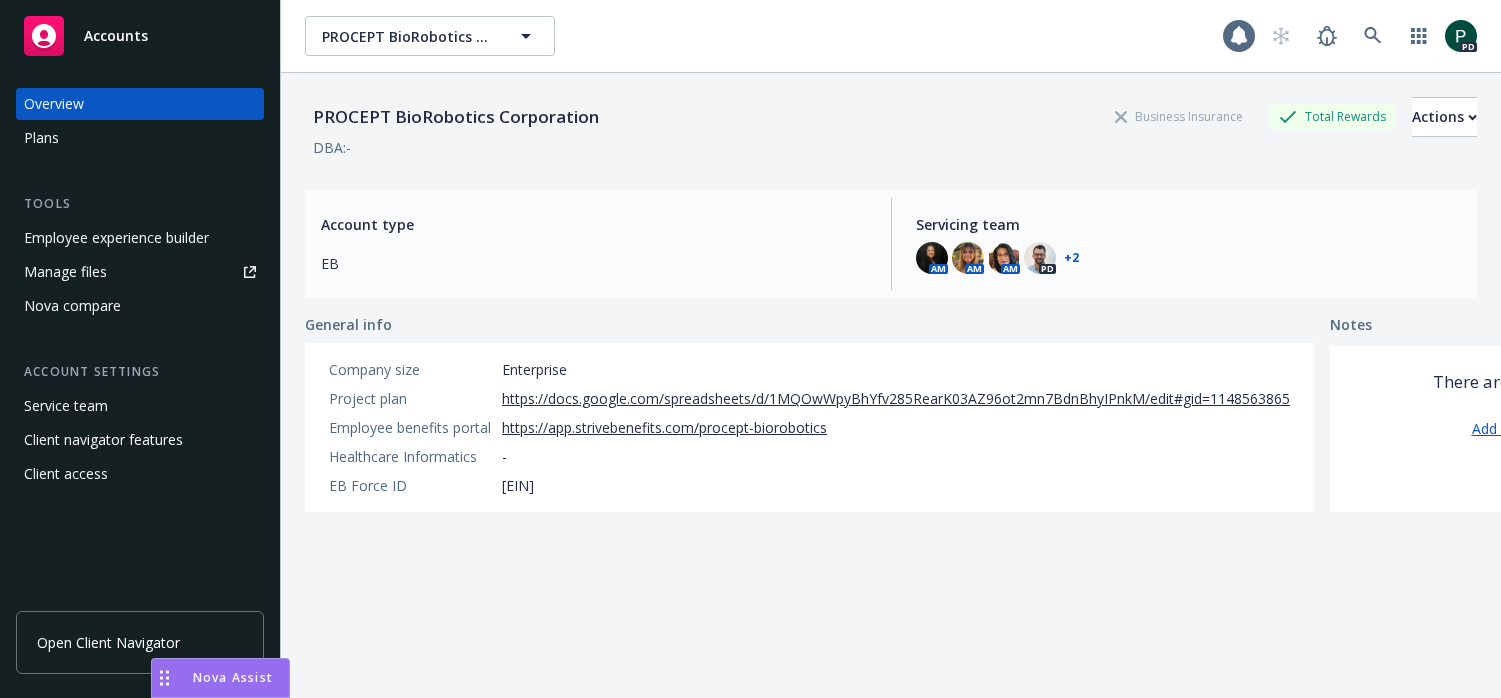 click on "Plans" at bounding box center [140, 138] 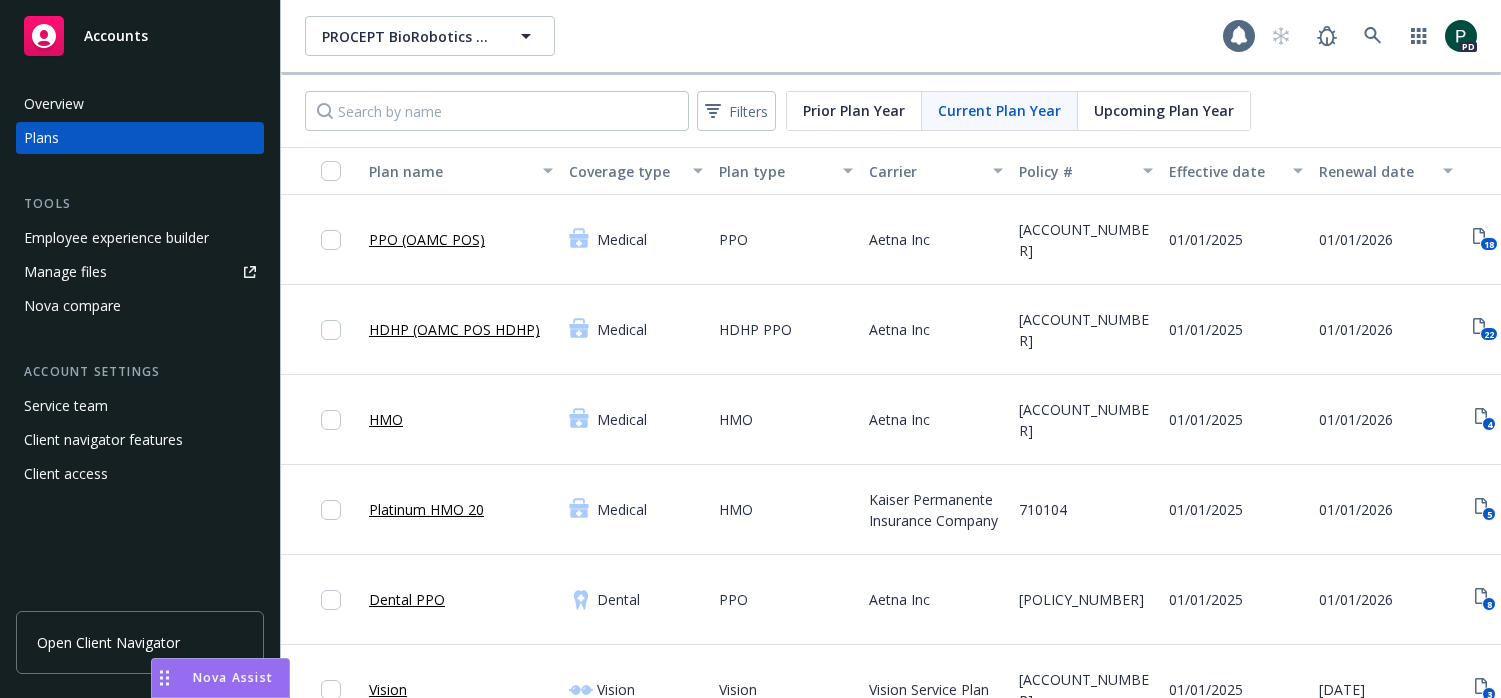 click on "Overview" at bounding box center (54, 104) 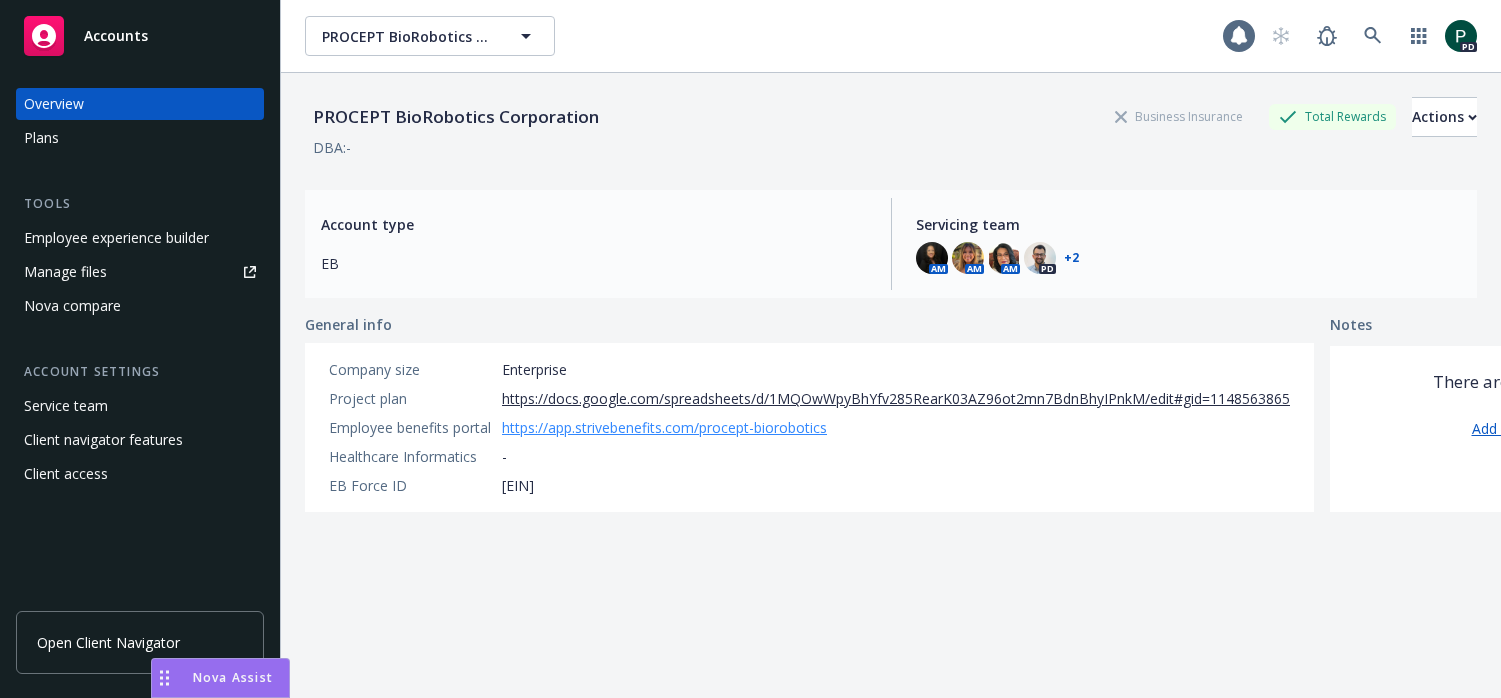 click on "https://app.strivebenefits.com/procept-biorobotics" at bounding box center [664, 427] 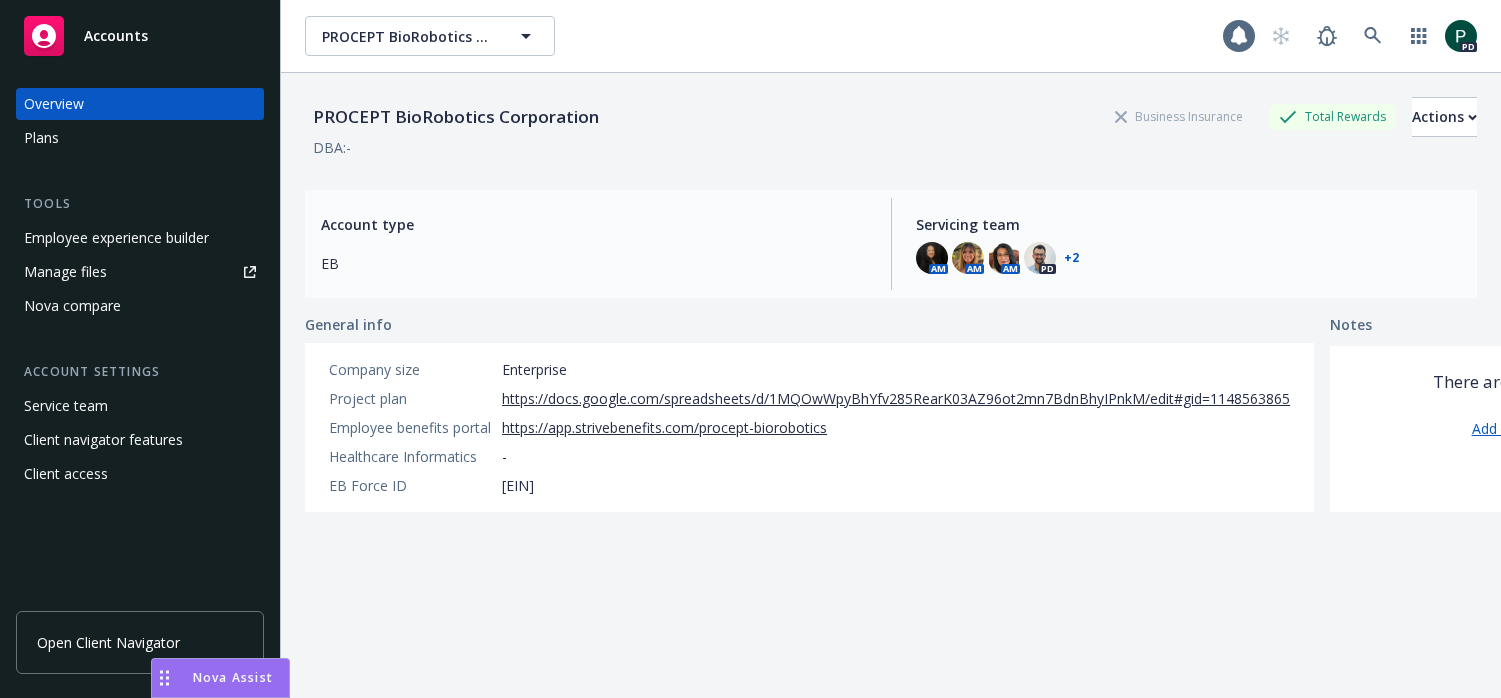 click on "Plans" at bounding box center [140, 138] 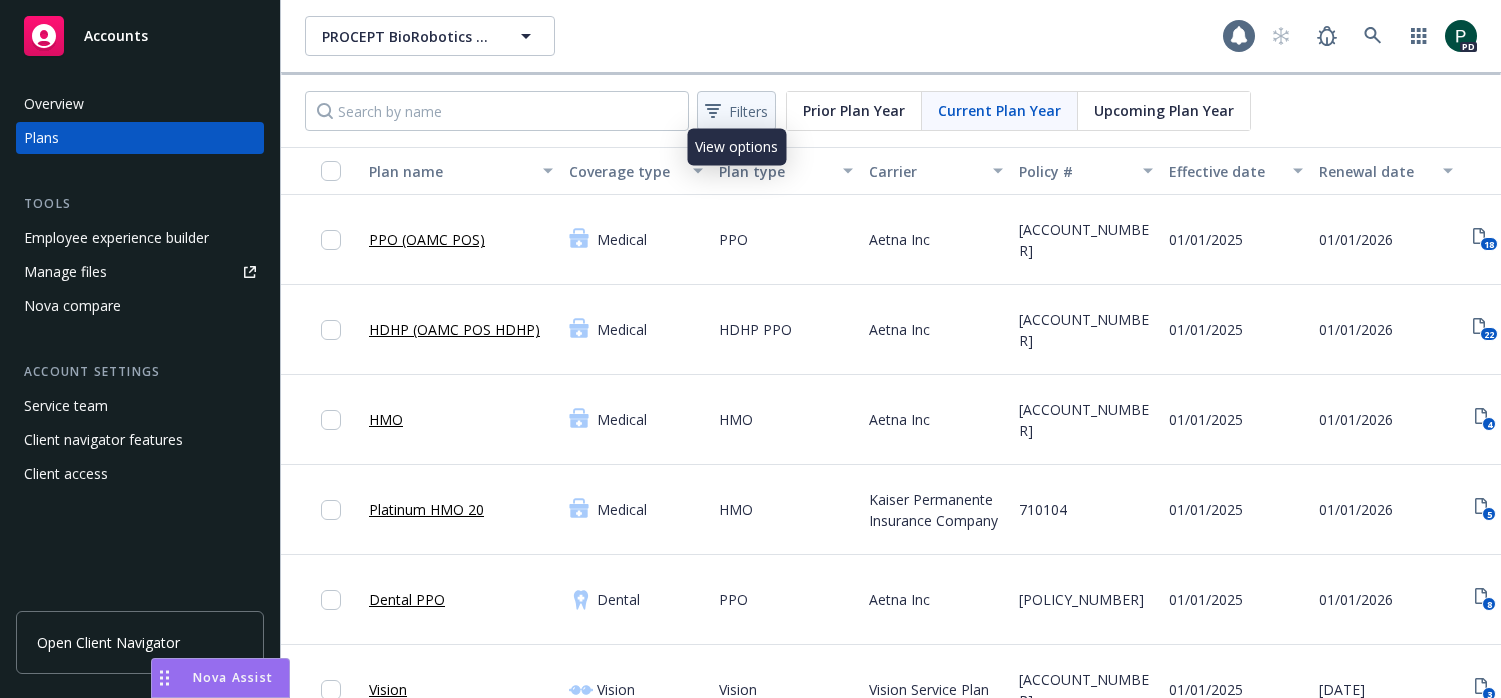click on "Filters" at bounding box center (748, 111) 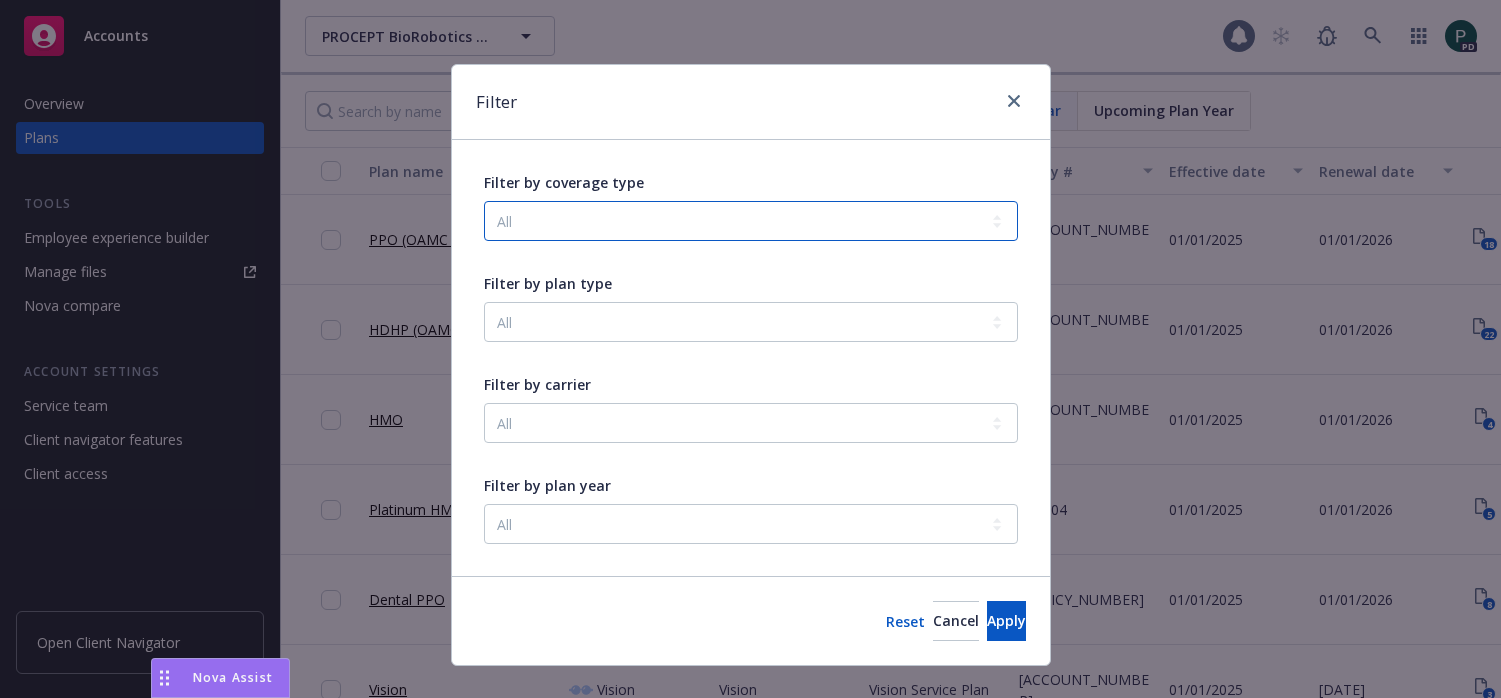 click on "All Dental Disability Emotional Wellbeing Financial Wellbeing Life and AD&D Medical Supplemental Insurance Team Support Vision" at bounding box center [751, 221] 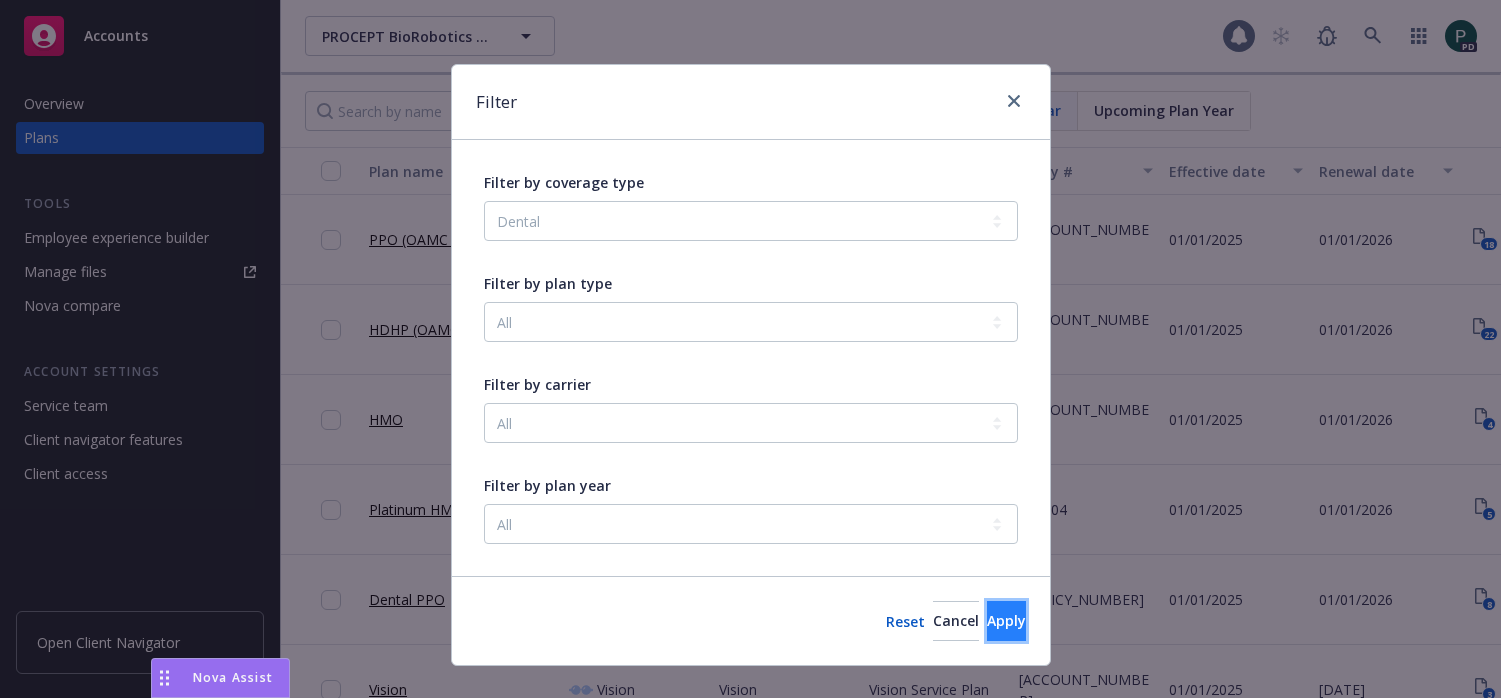 click on "Apply" at bounding box center (1006, 621) 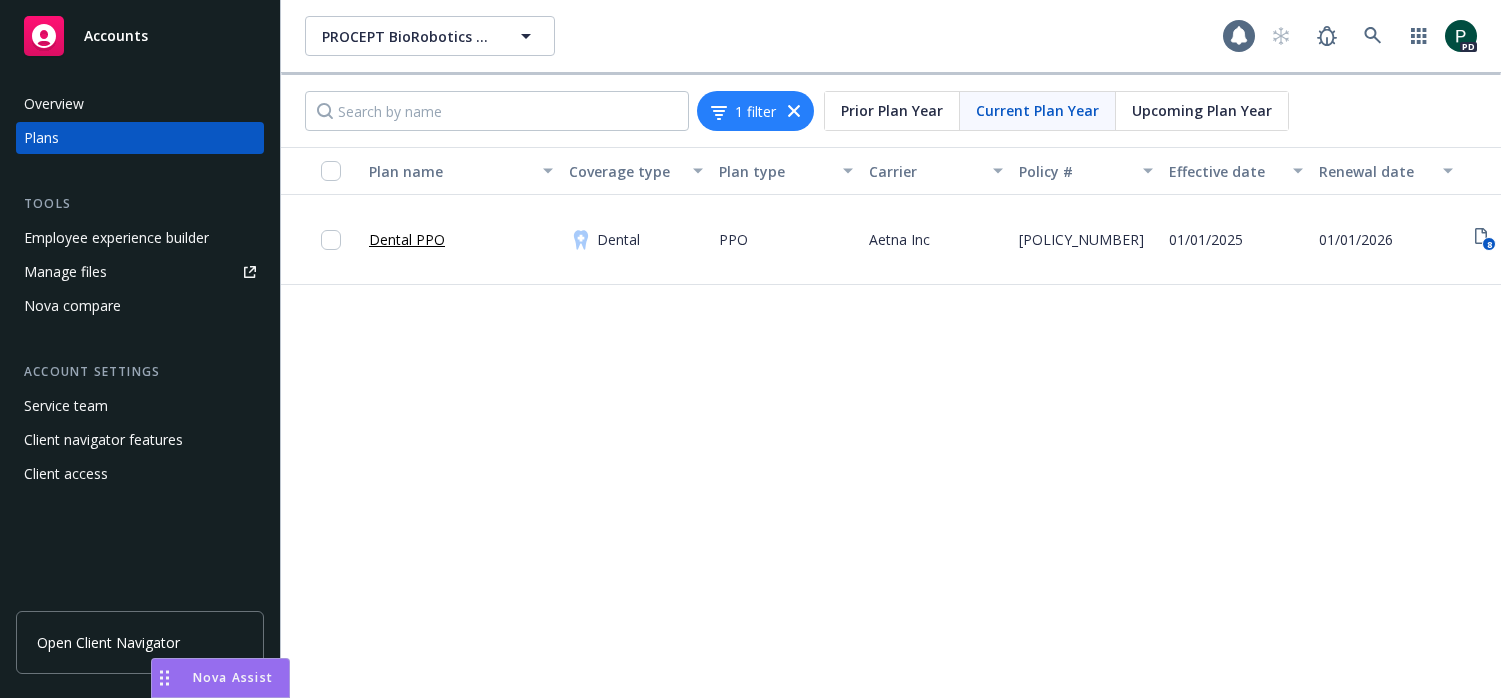 click on "Dental PPO" at bounding box center (407, 239) 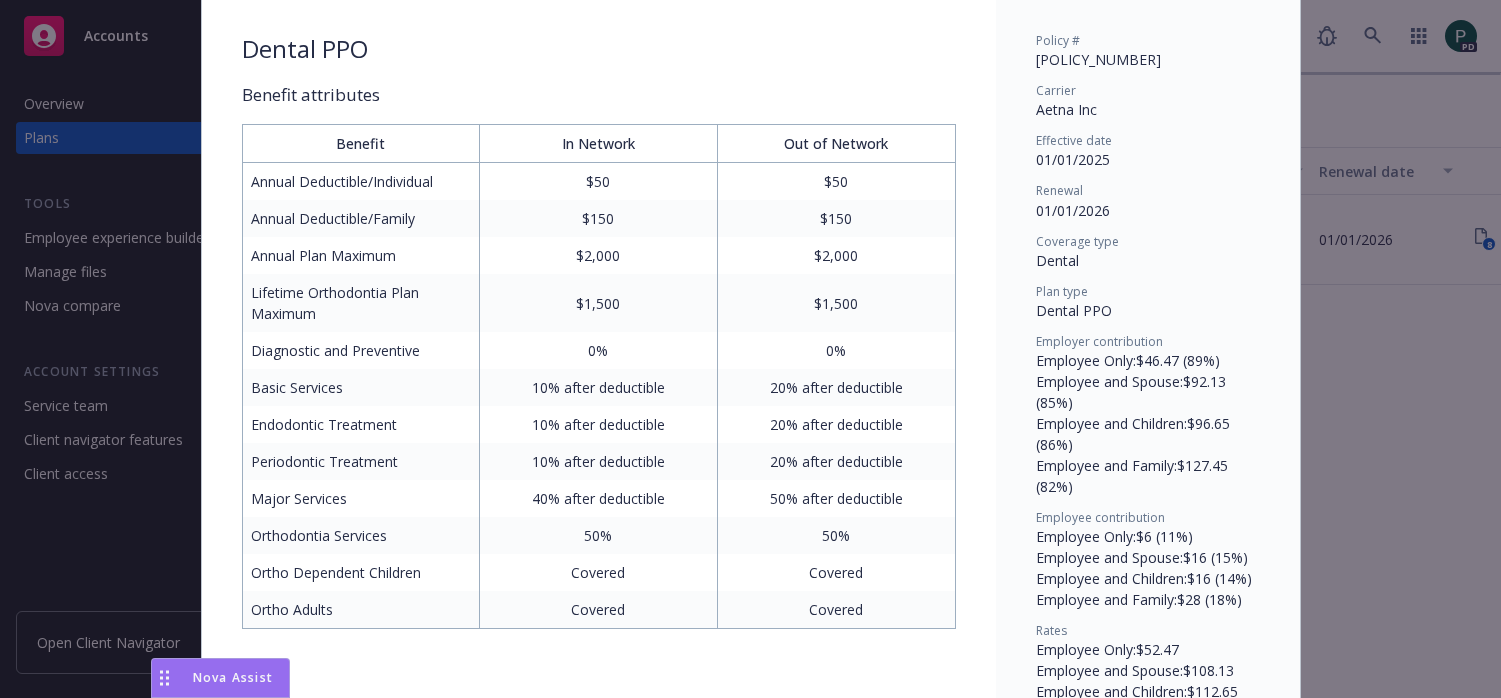 scroll, scrollTop: 124, scrollLeft: 0, axis: vertical 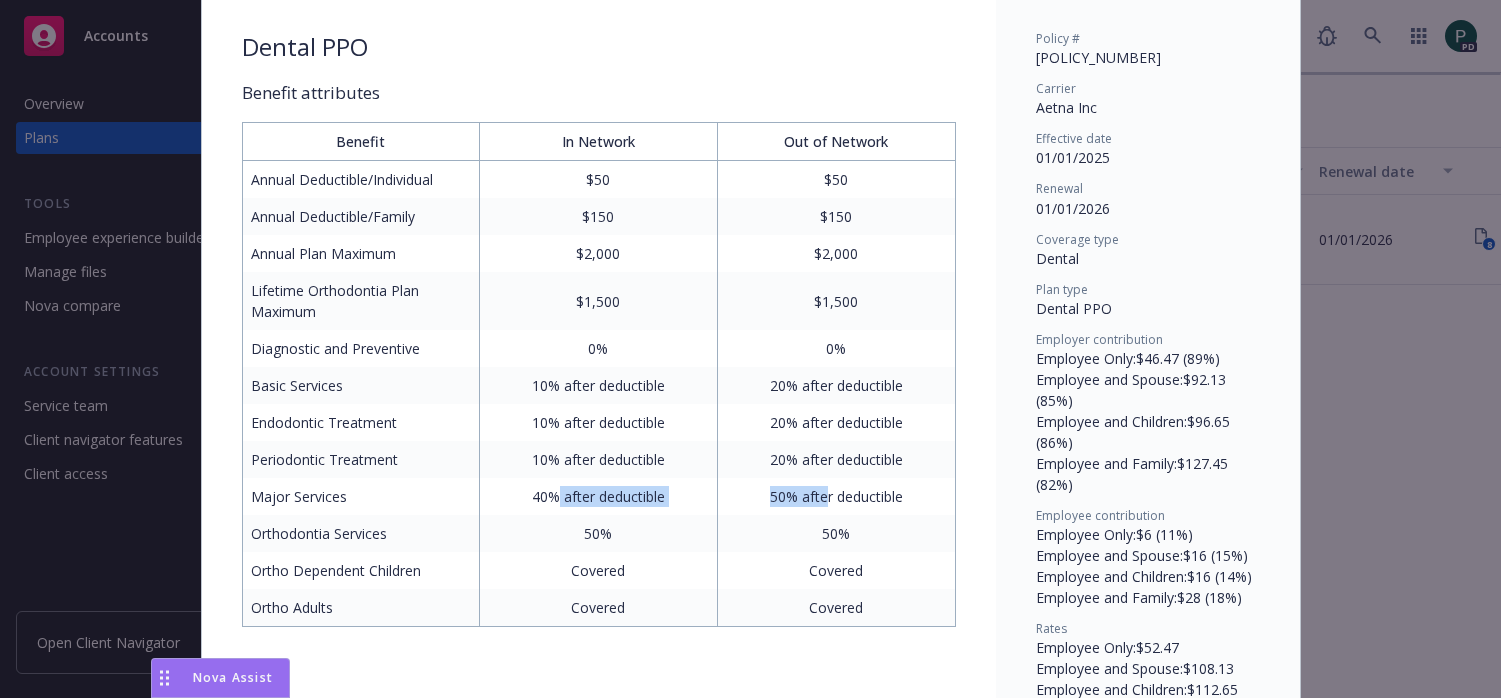 drag, startPoint x: 569, startPoint y: 500, endPoint x: 821, endPoint y: 499, distance: 252.00198 